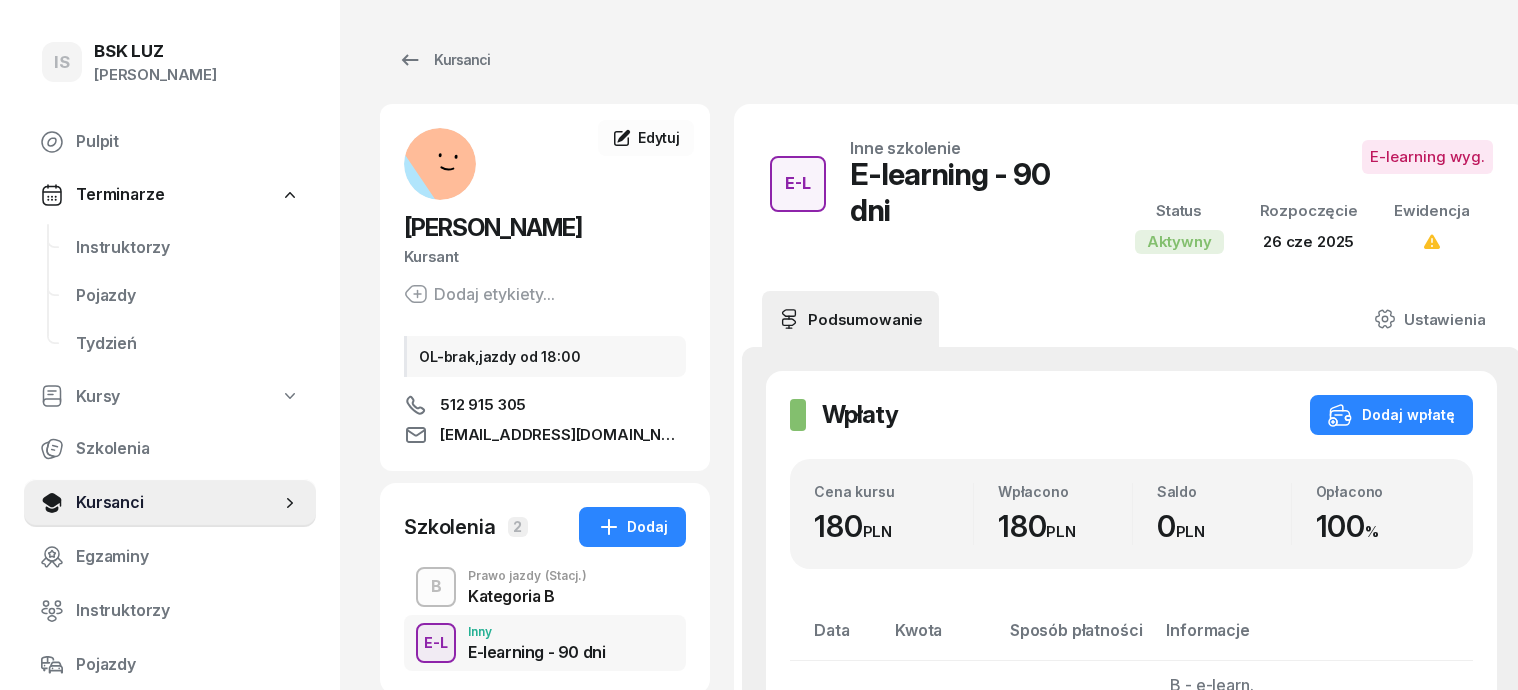 scroll, scrollTop: 0, scrollLeft: 0, axis: both 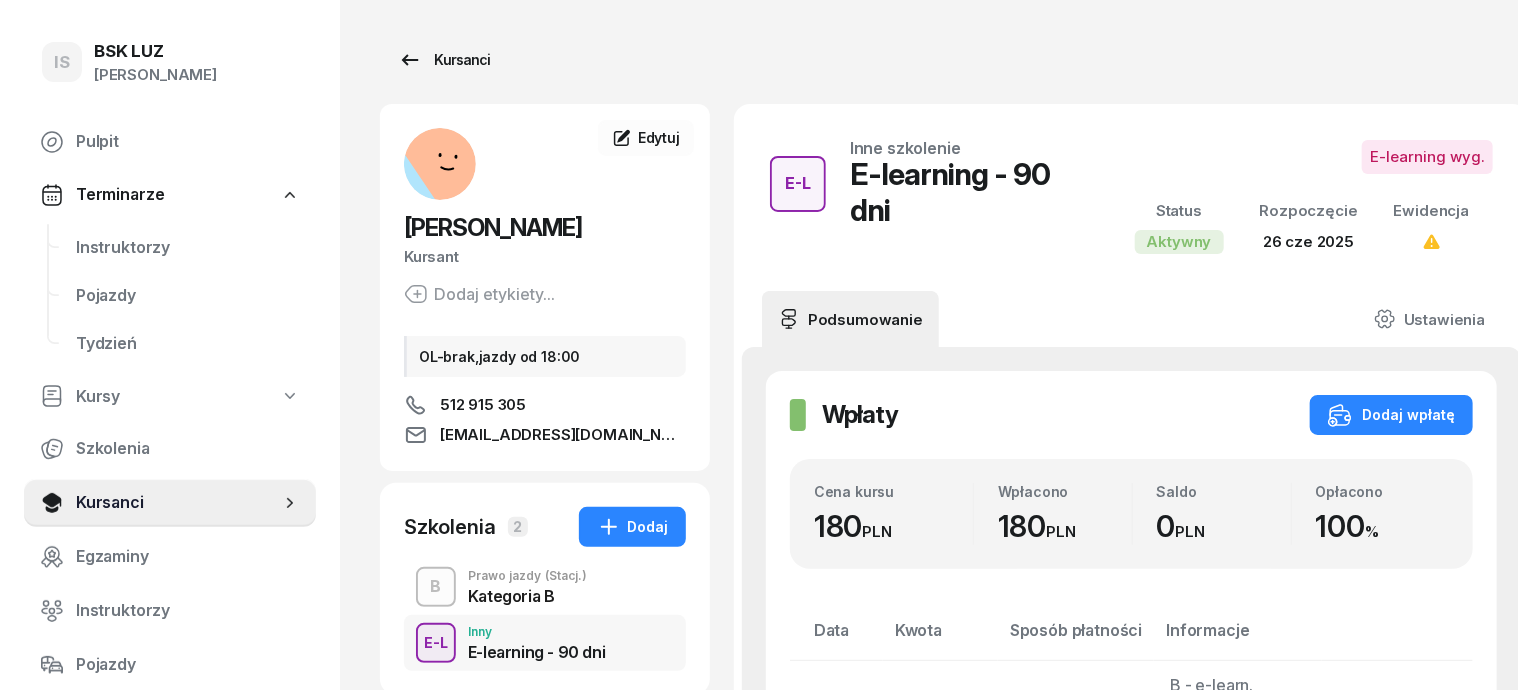 click on "Kursanci" at bounding box center (444, 60) 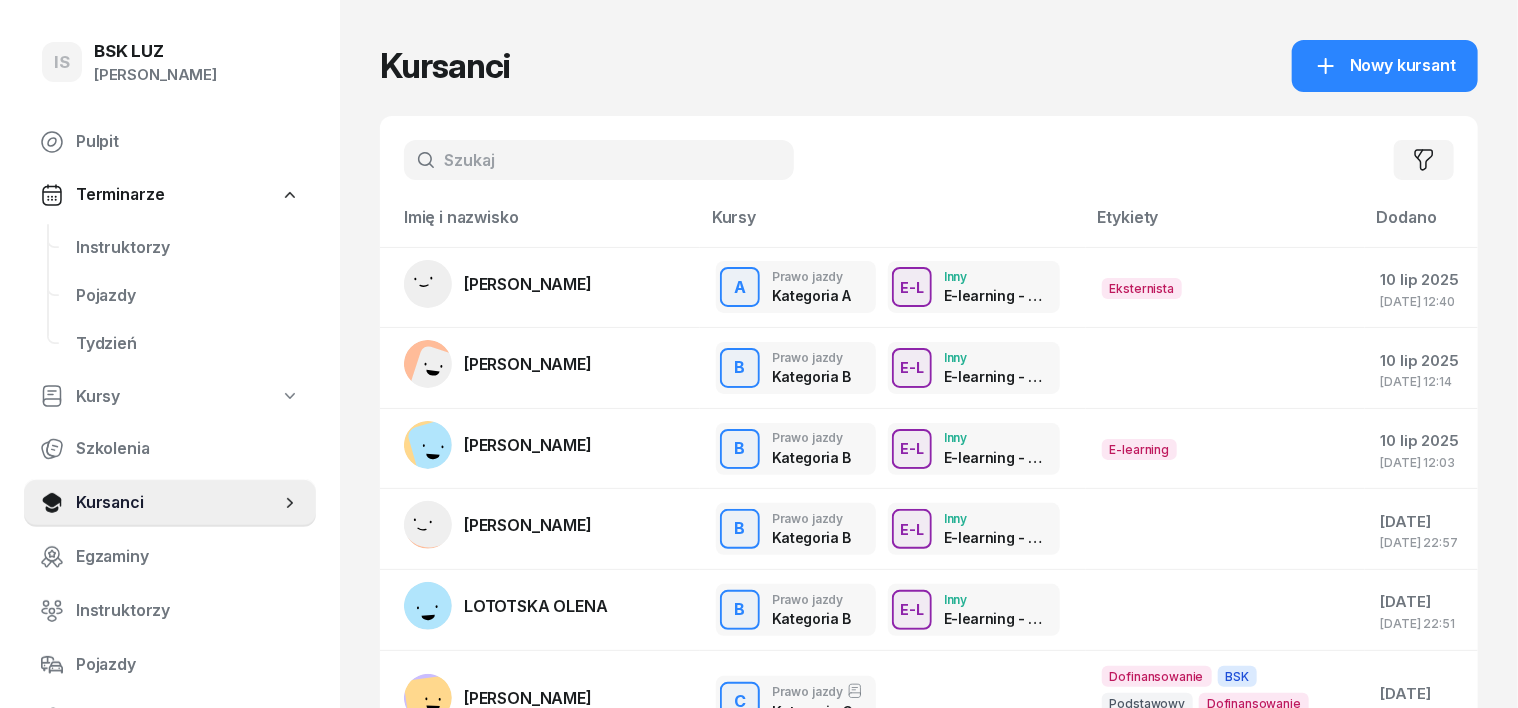click at bounding box center (599, 160) 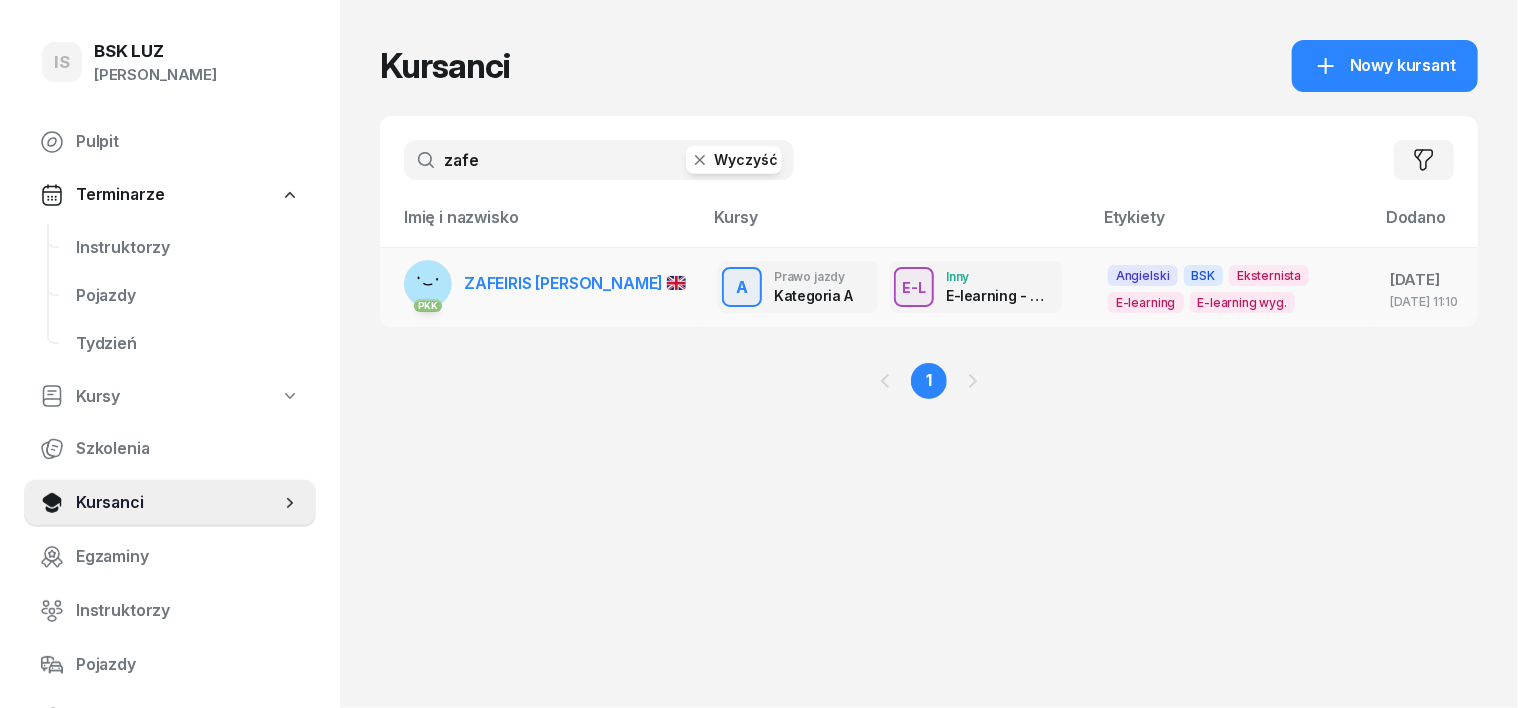 type on "zafe" 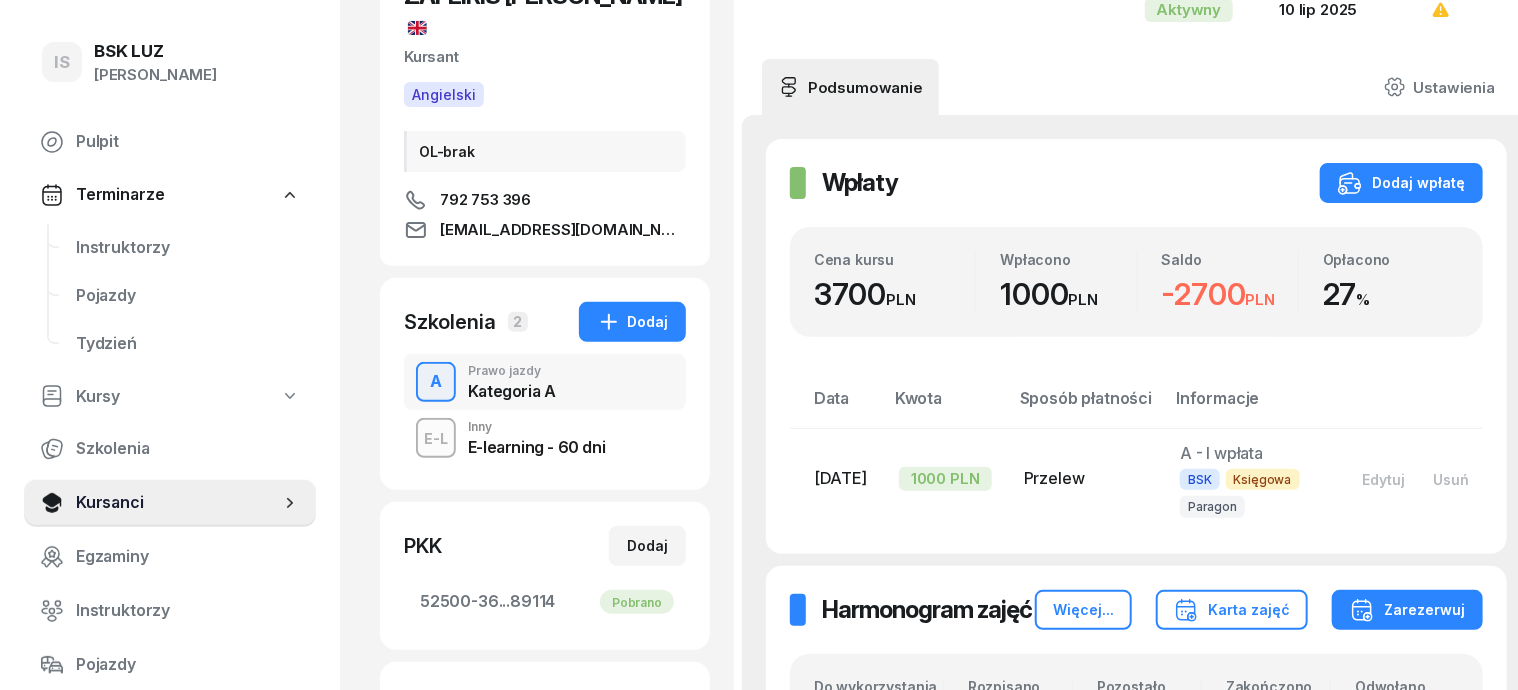 scroll, scrollTop: 250, scrollLeft: 0, axis: vertical 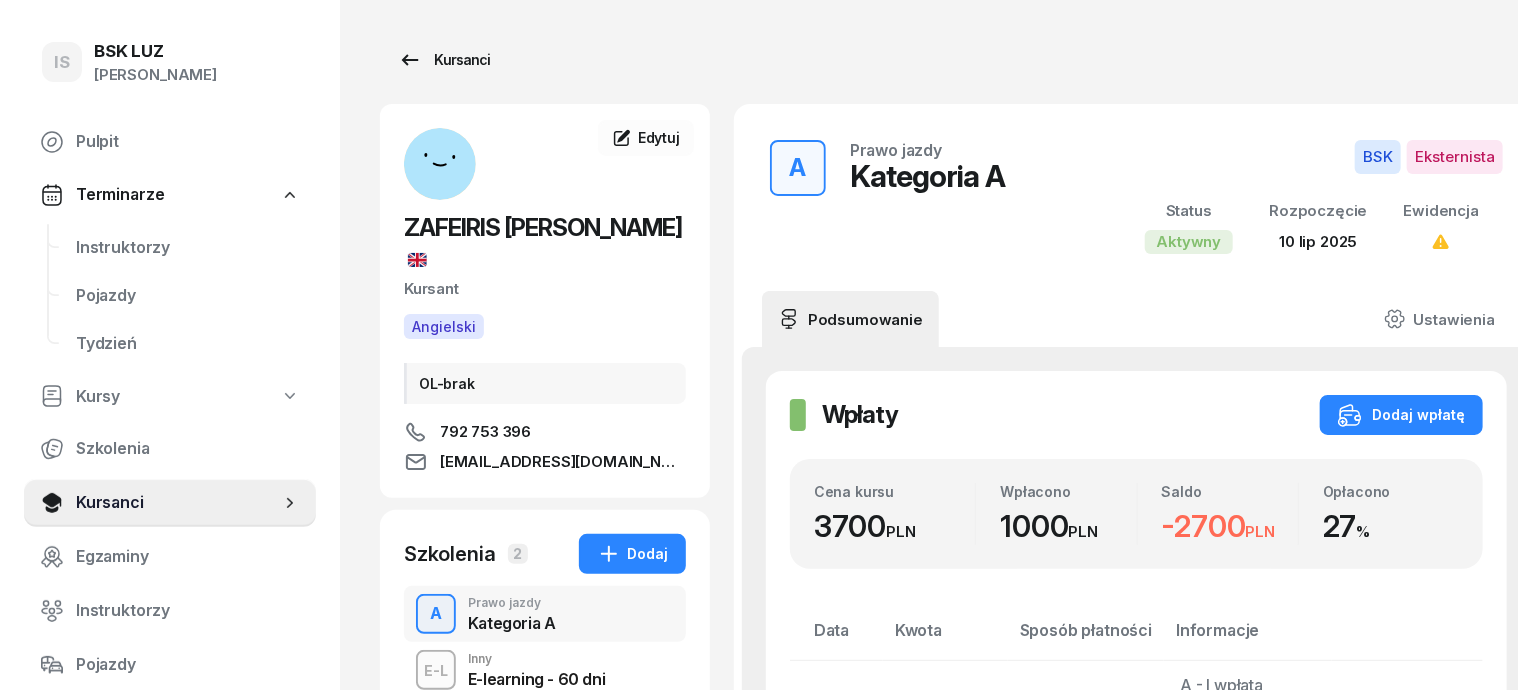 click on "Kursanci" at bounding box center [444, 60] 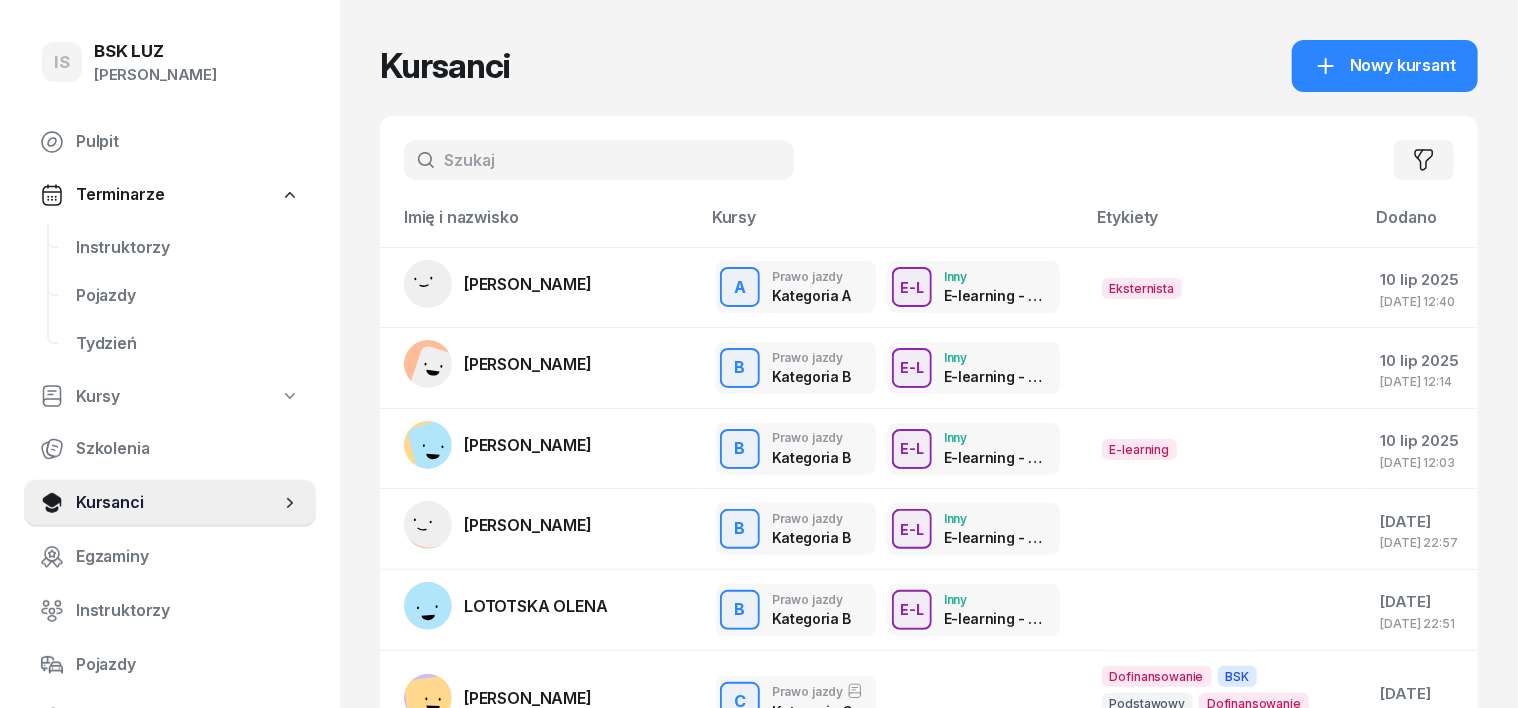 click at bounding box center (599, 160) 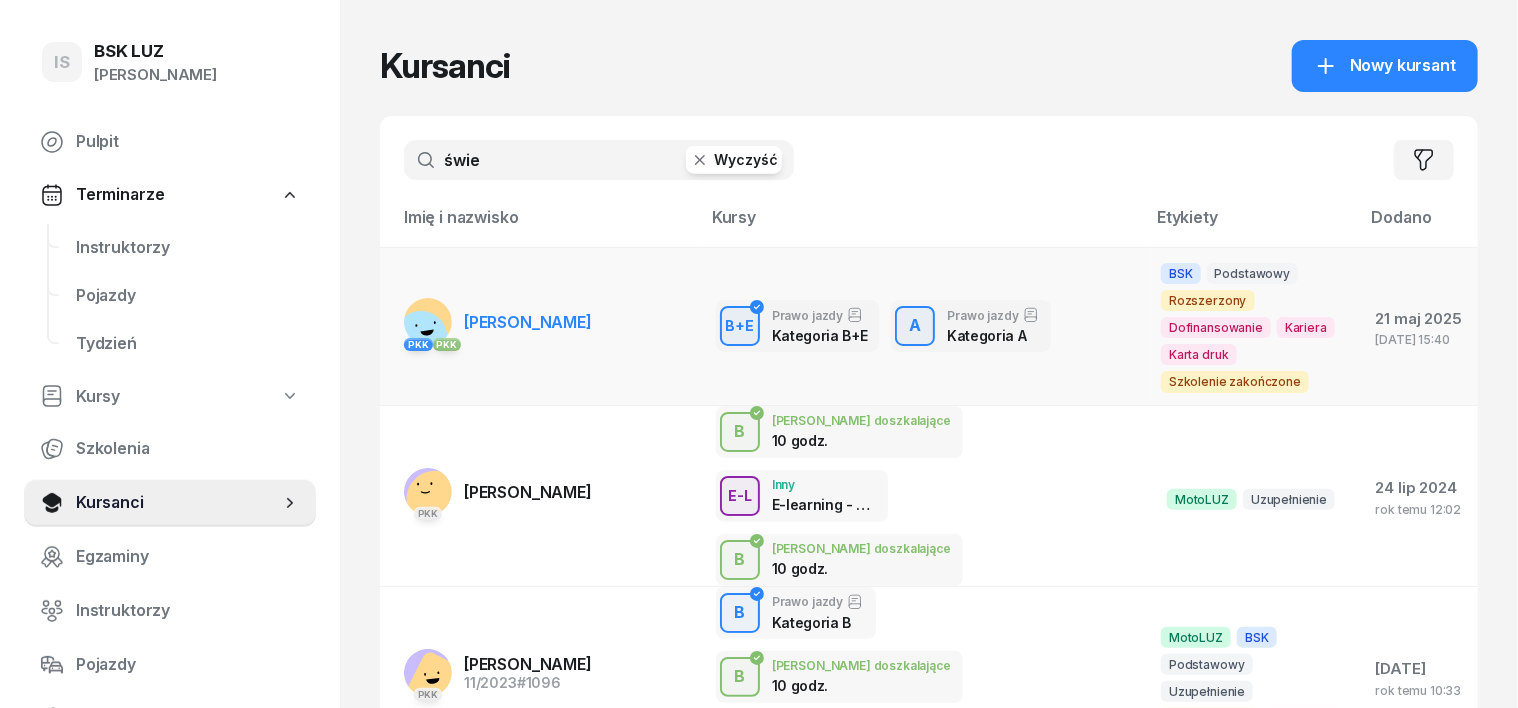 type on "świe" 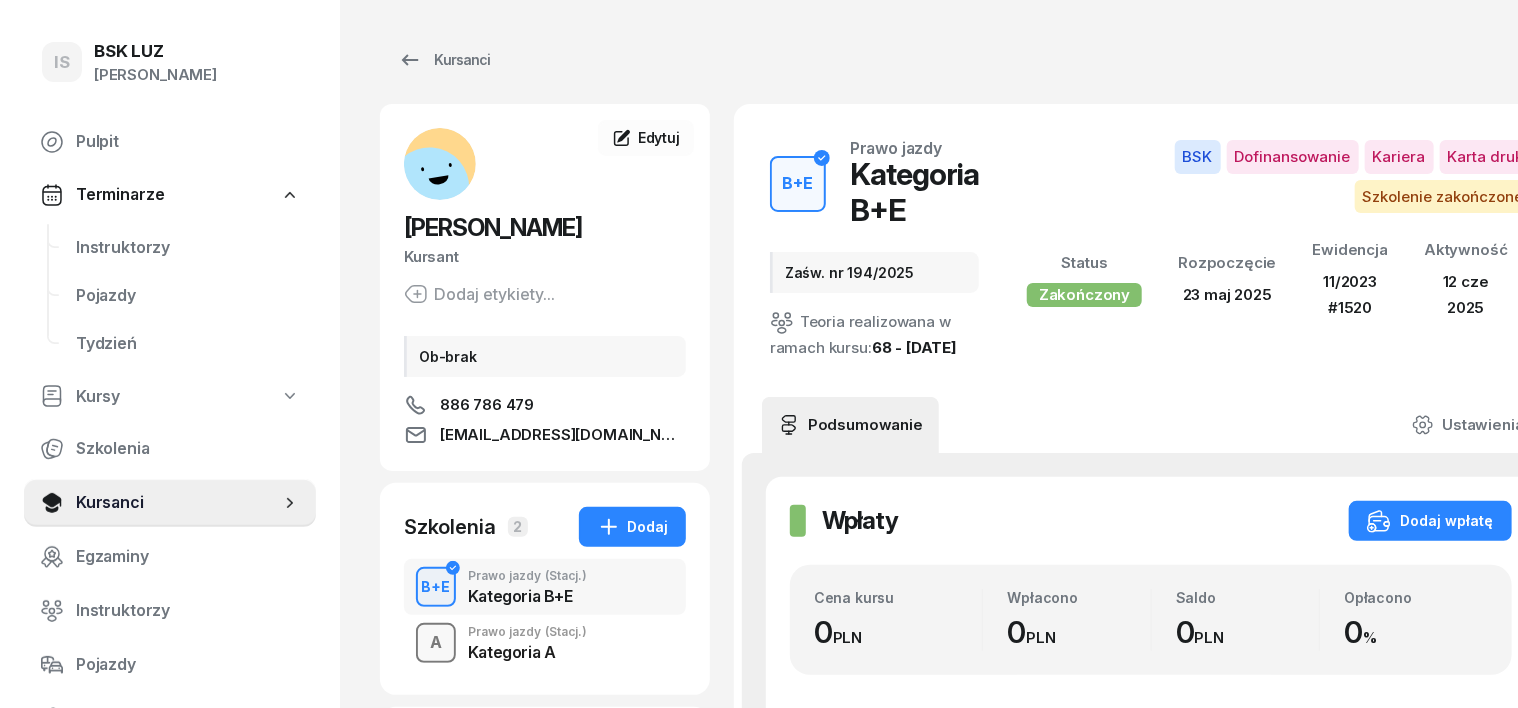 click on "A" at bounding box center (436, 643) 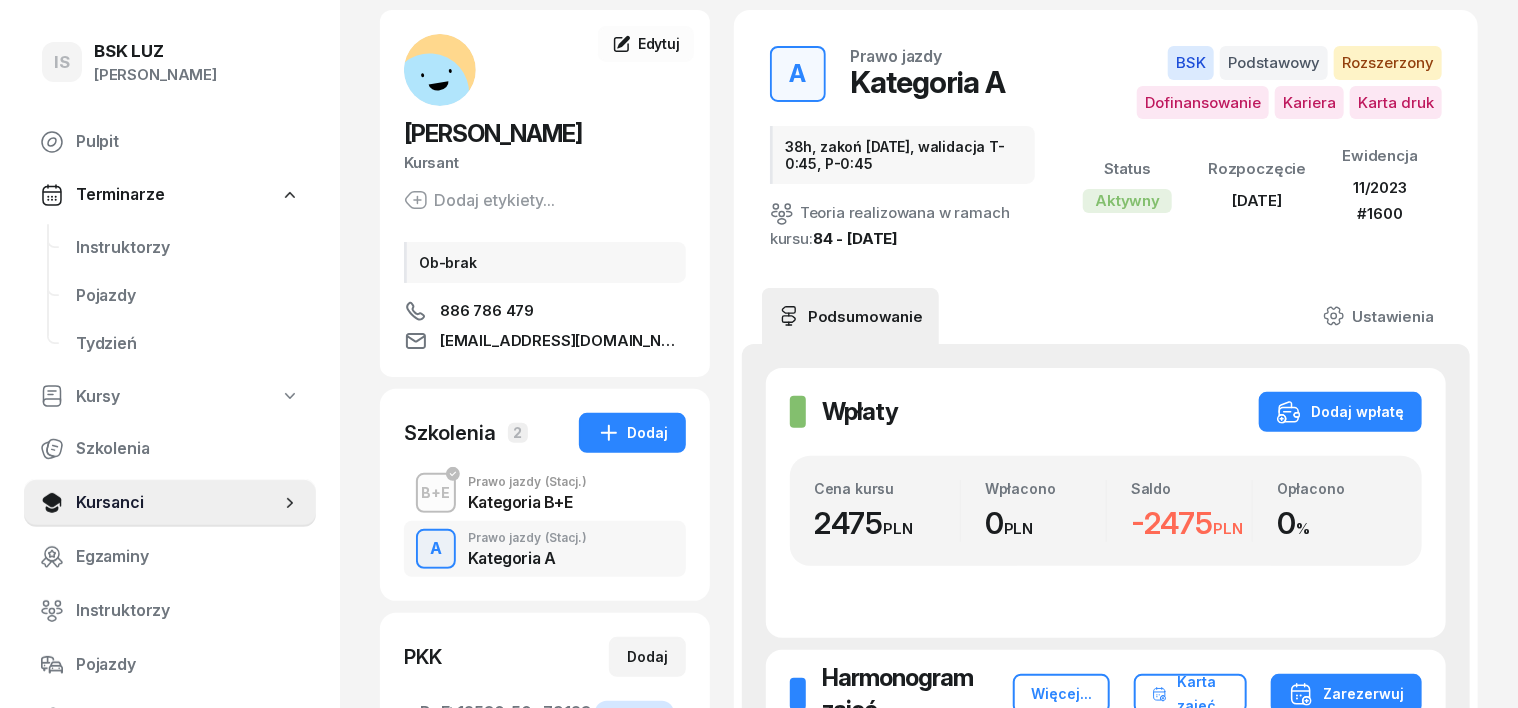 scroll, scrollTop: 0, scrollLeft: 0, axis: both 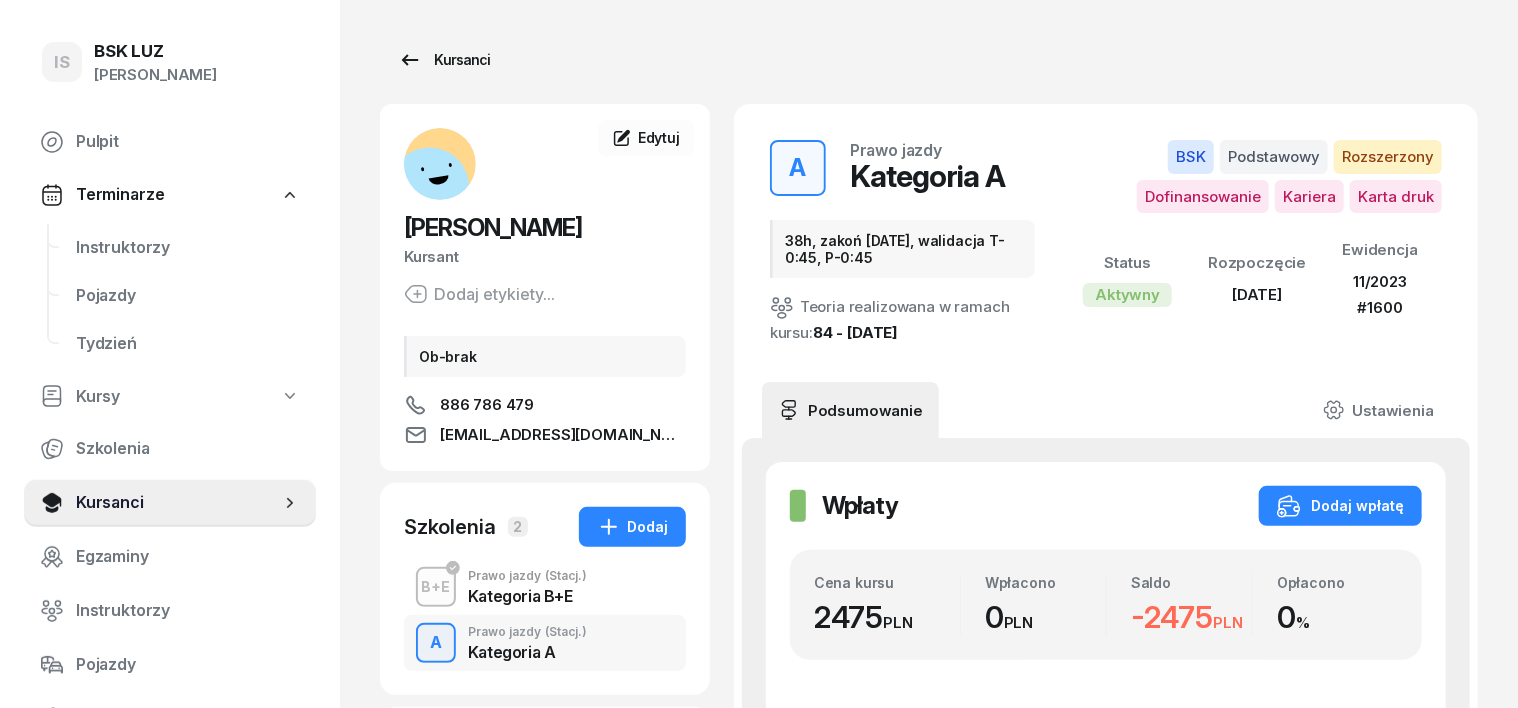 click on "Kursanci" at bounding box center (444, 60) 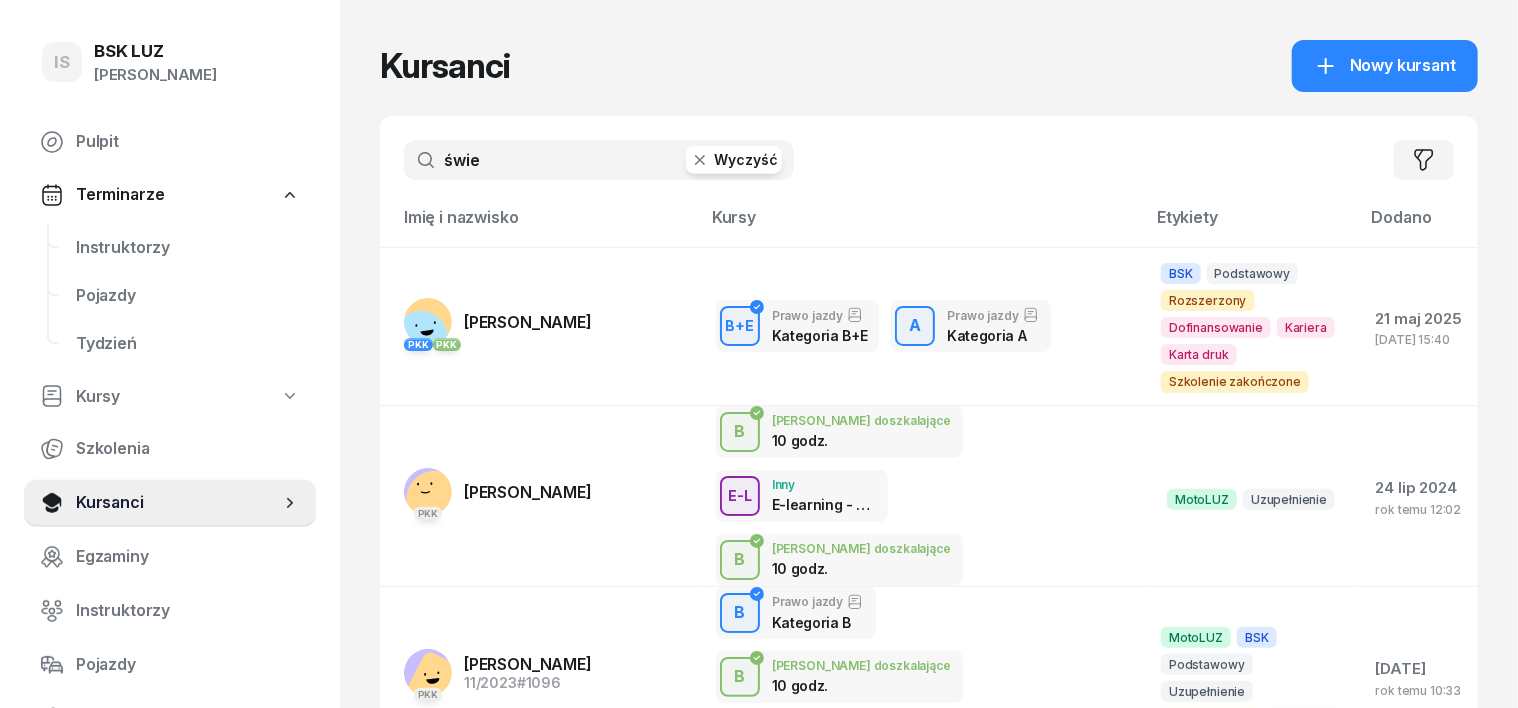 click 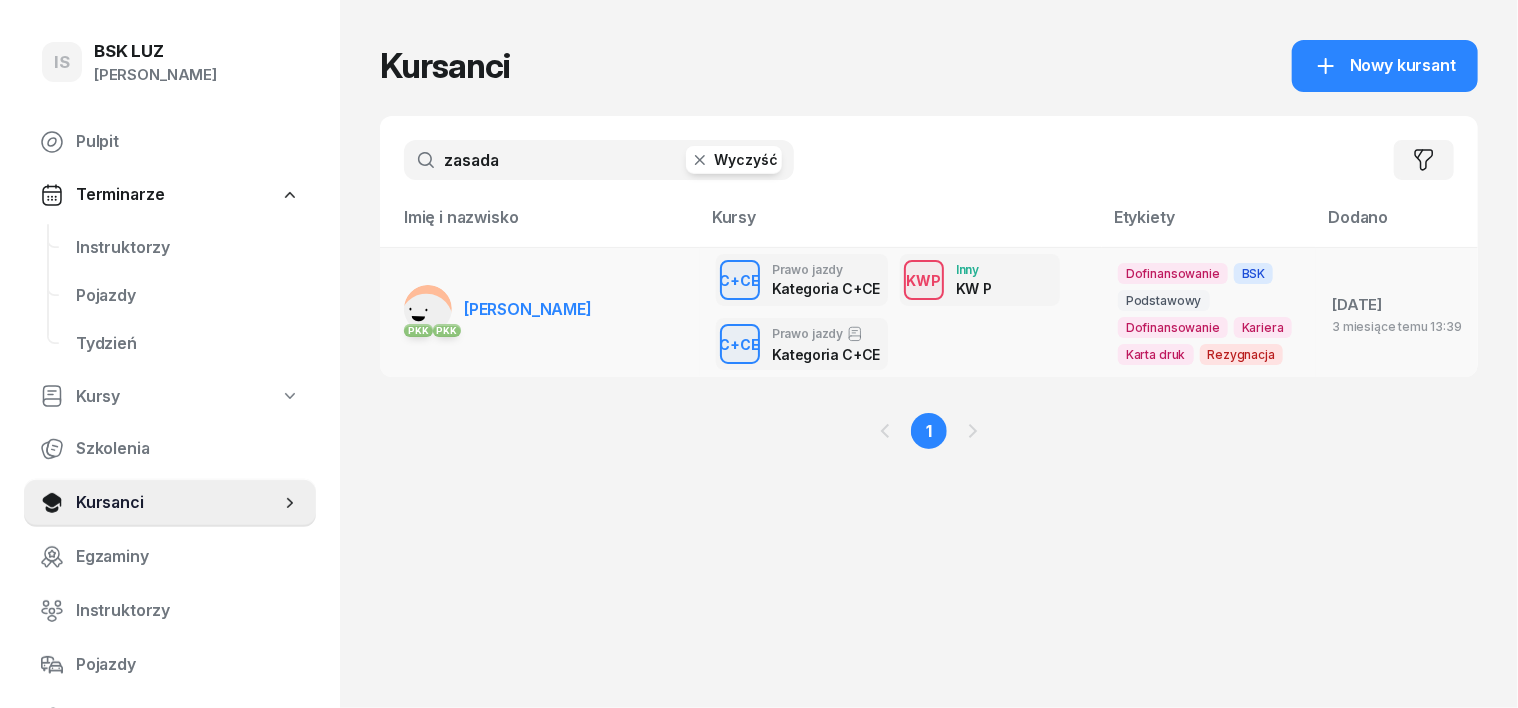type on "zasada" 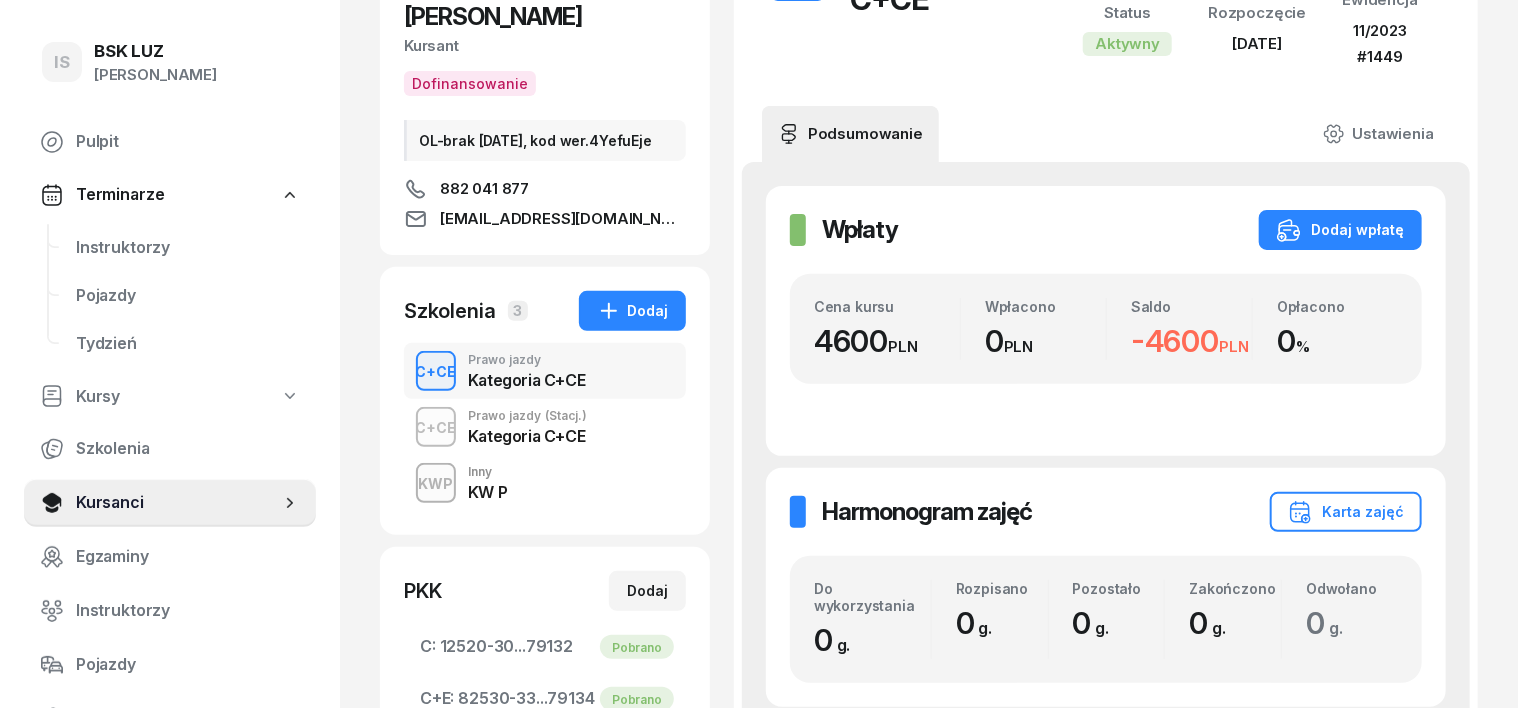 scroll, scrollTop: 250, scrollLeft: 0, axis: vertical 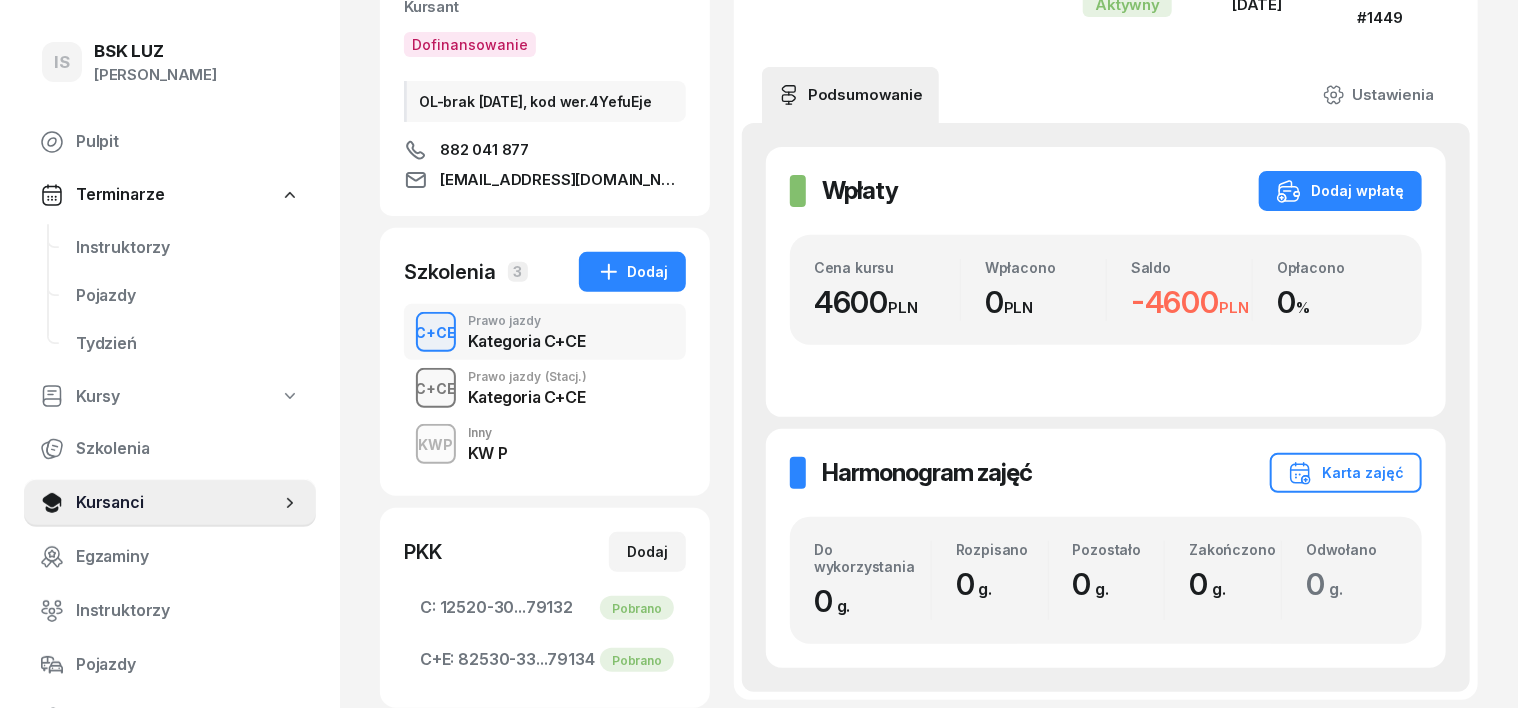 click on "C+CE" at bounding box center (436, 388) 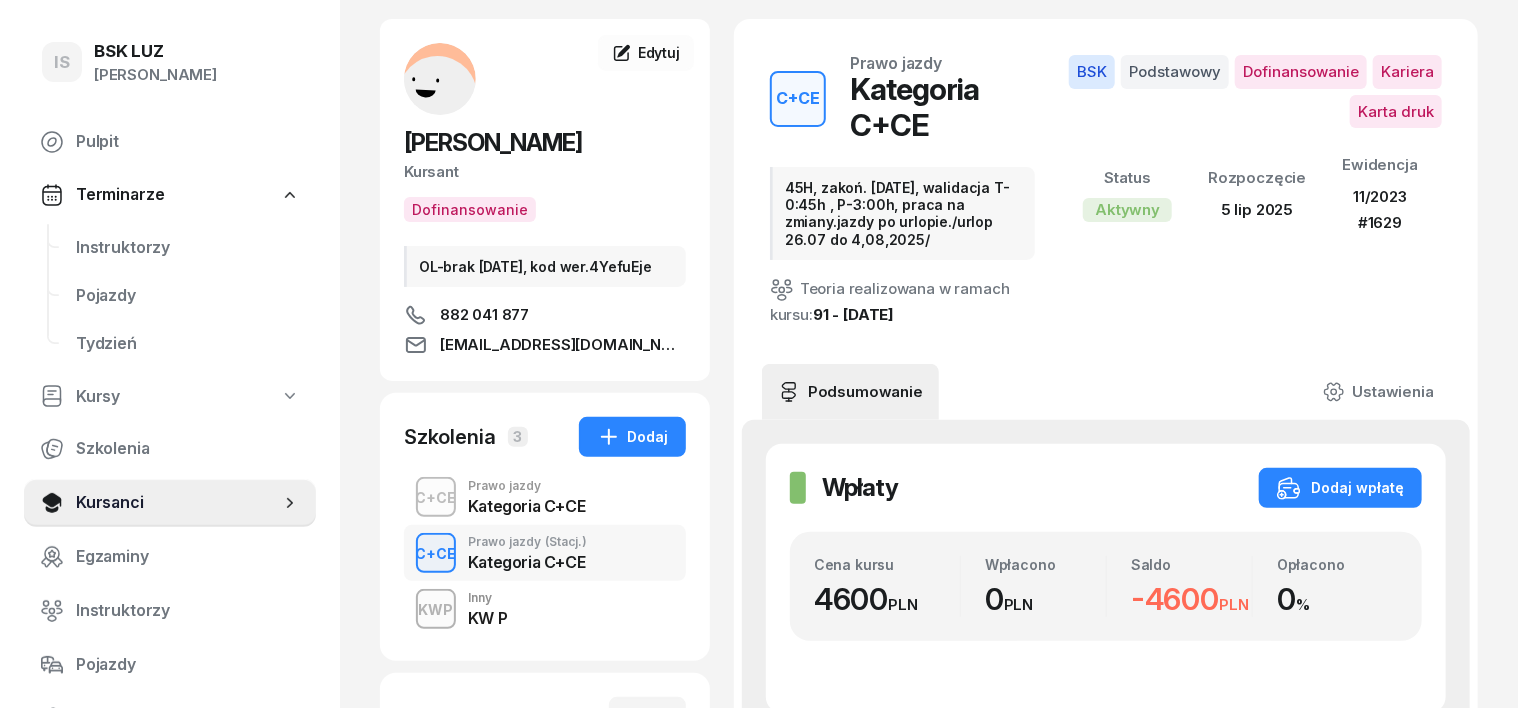 scroll, scrollTop: 0, scrollLeft: 0, axis: both 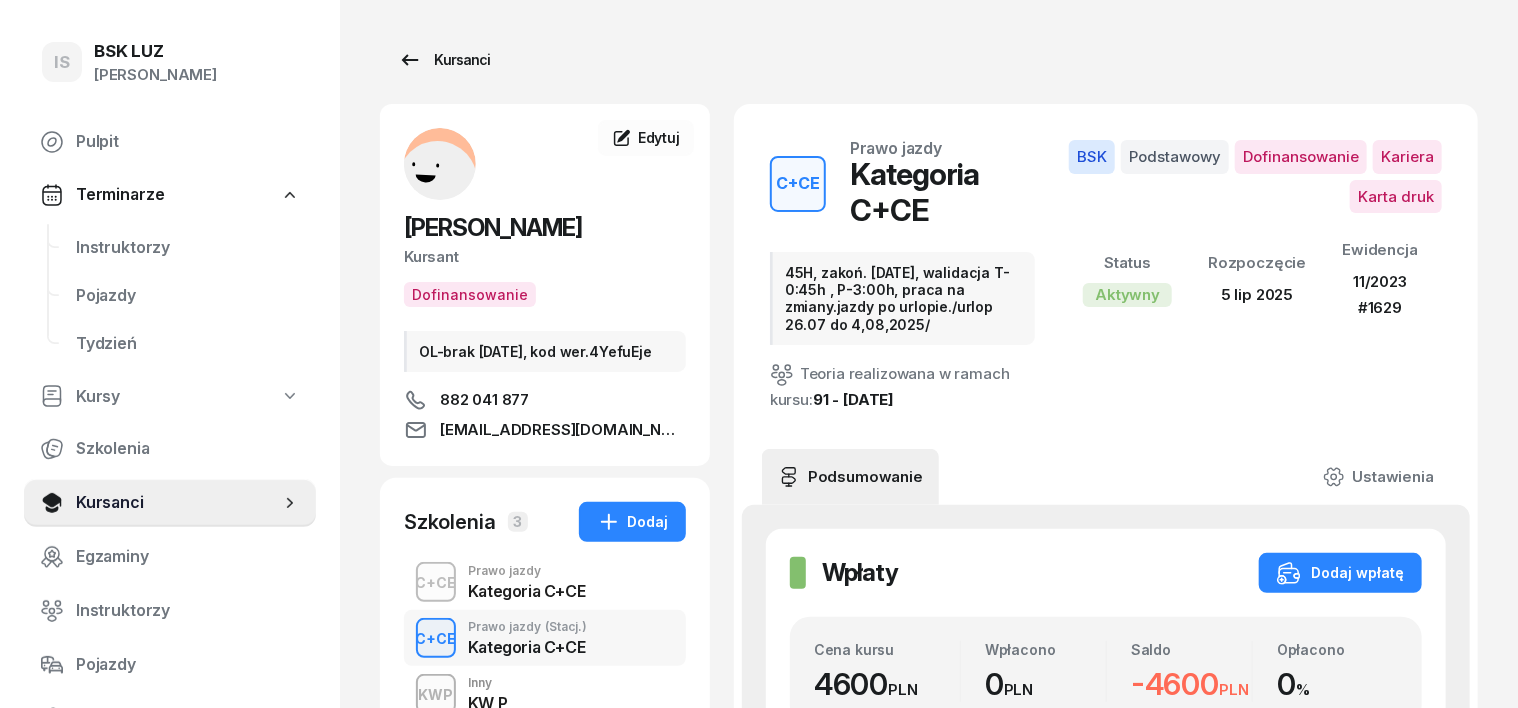 click on "Kursanci" at bounding box center [444, 60] 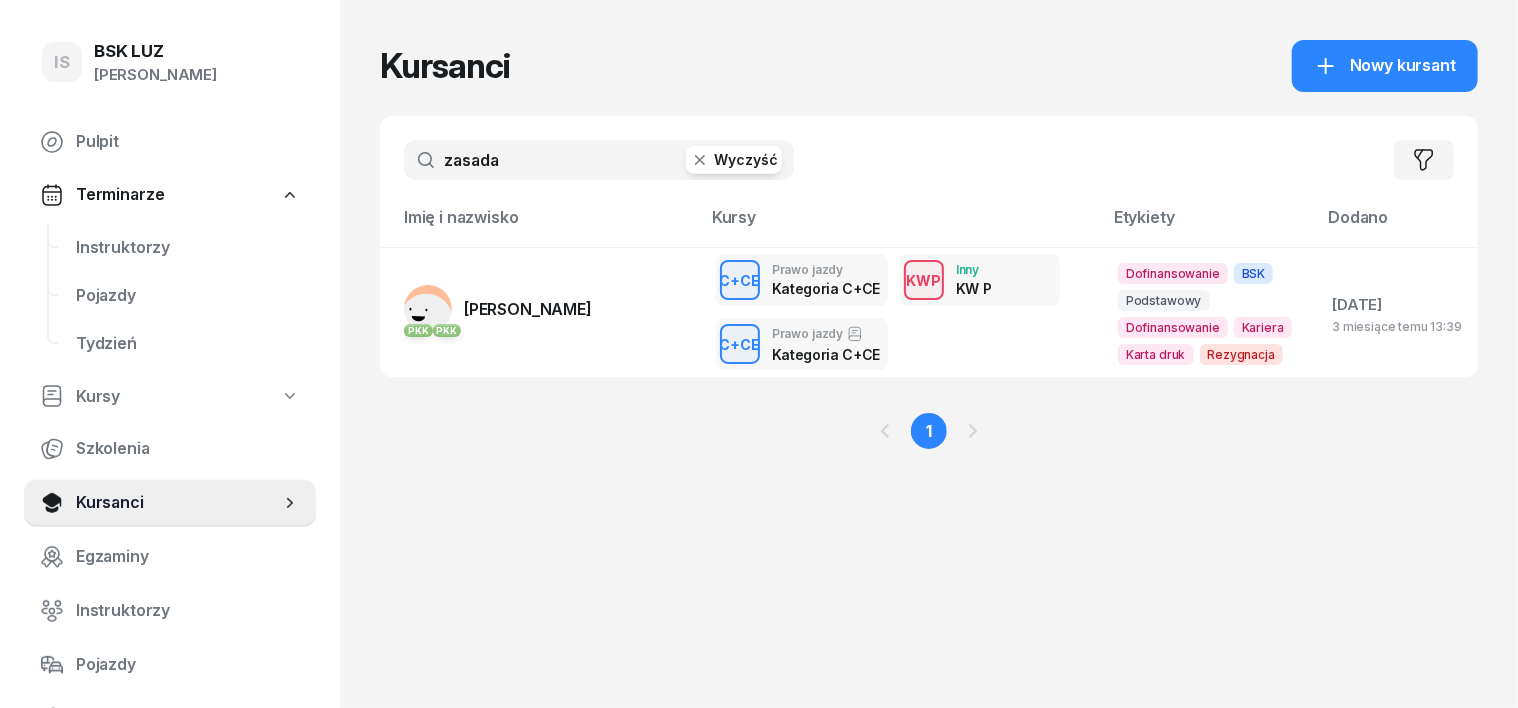 click 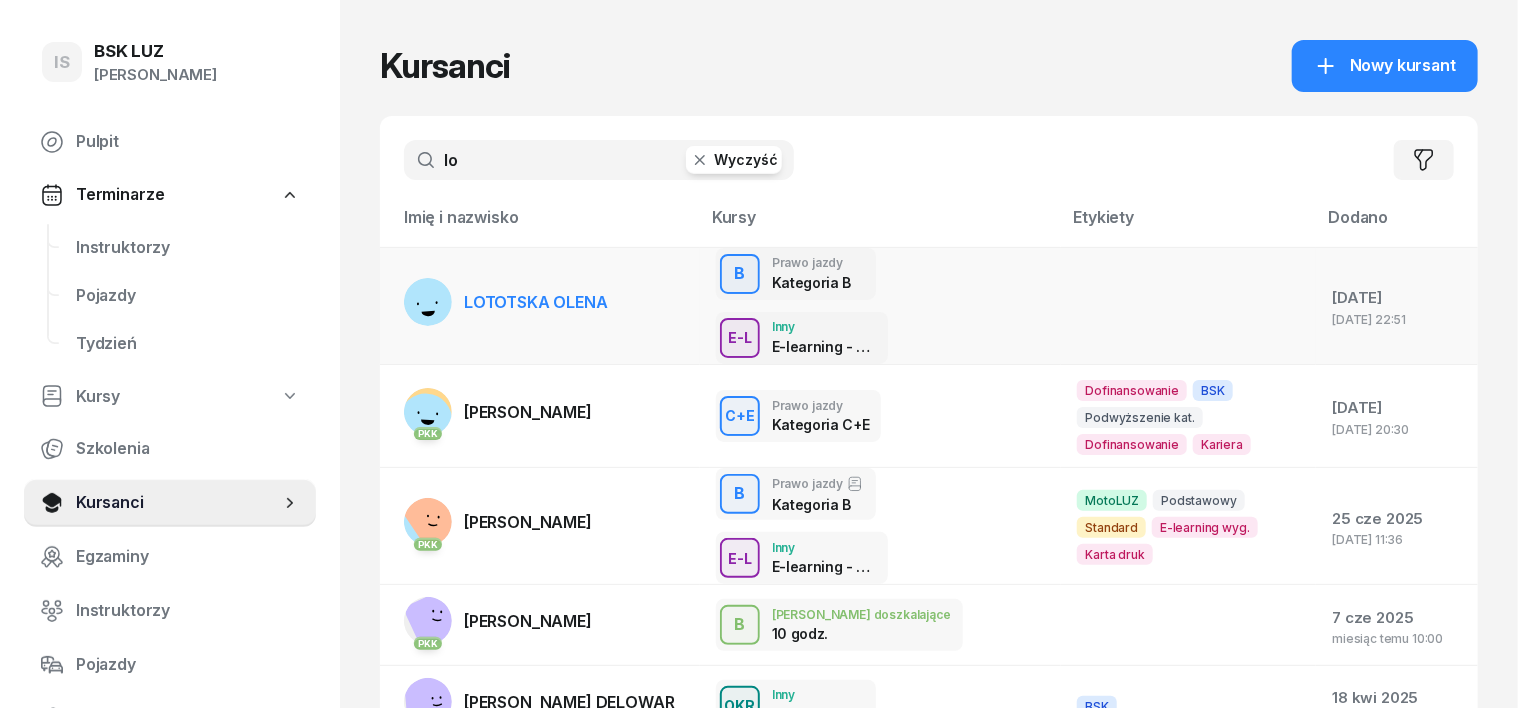 type on "lo" 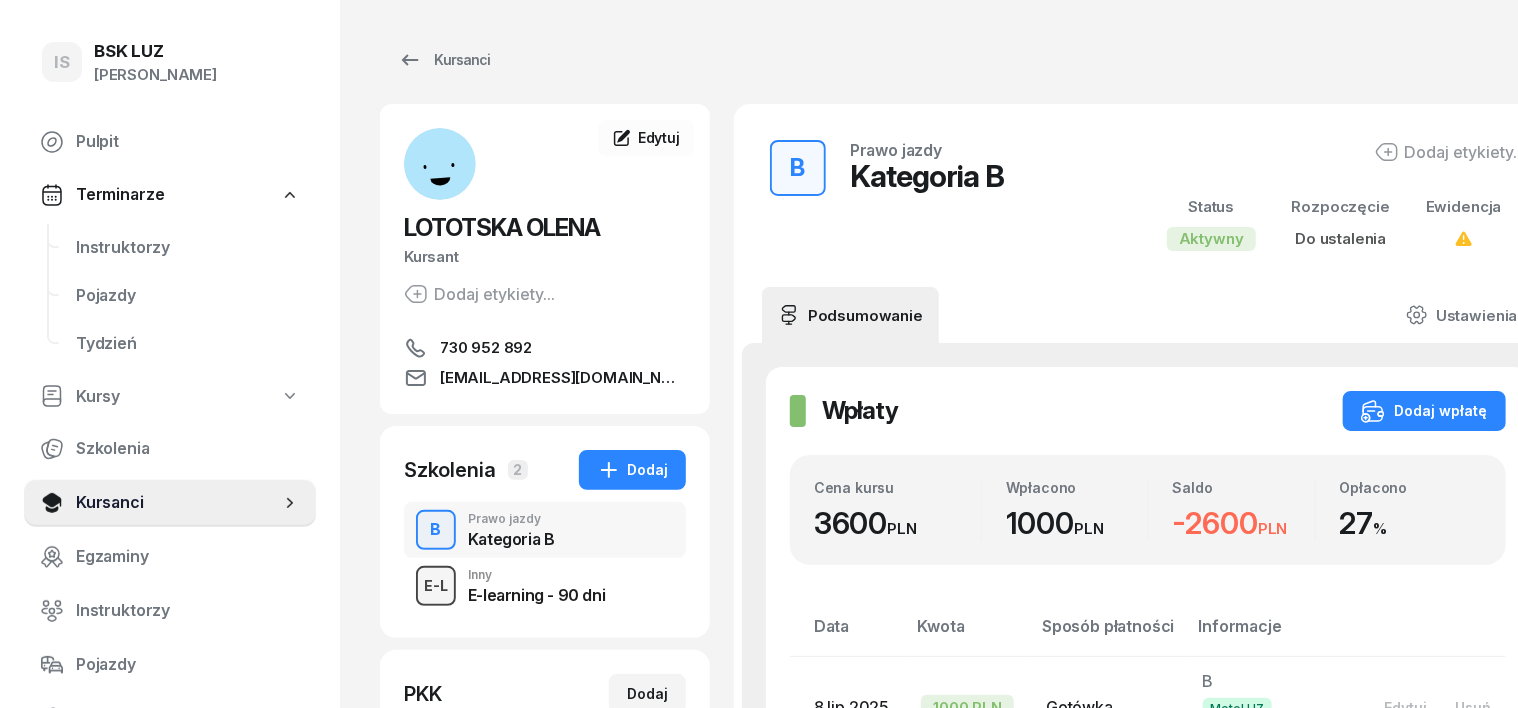 click on "E-L" at bounding box center (436, 585) 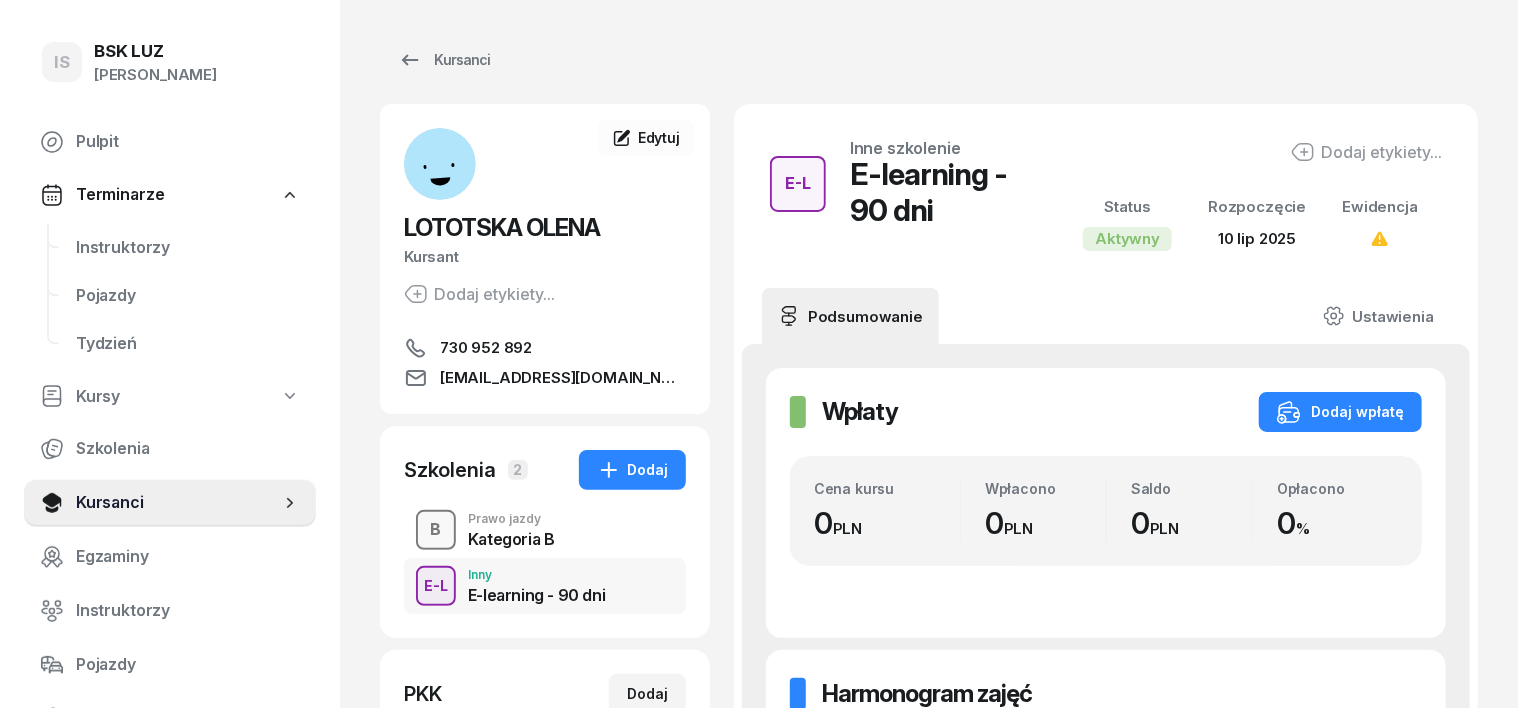 click on "B" at bounding box center [436, 530] 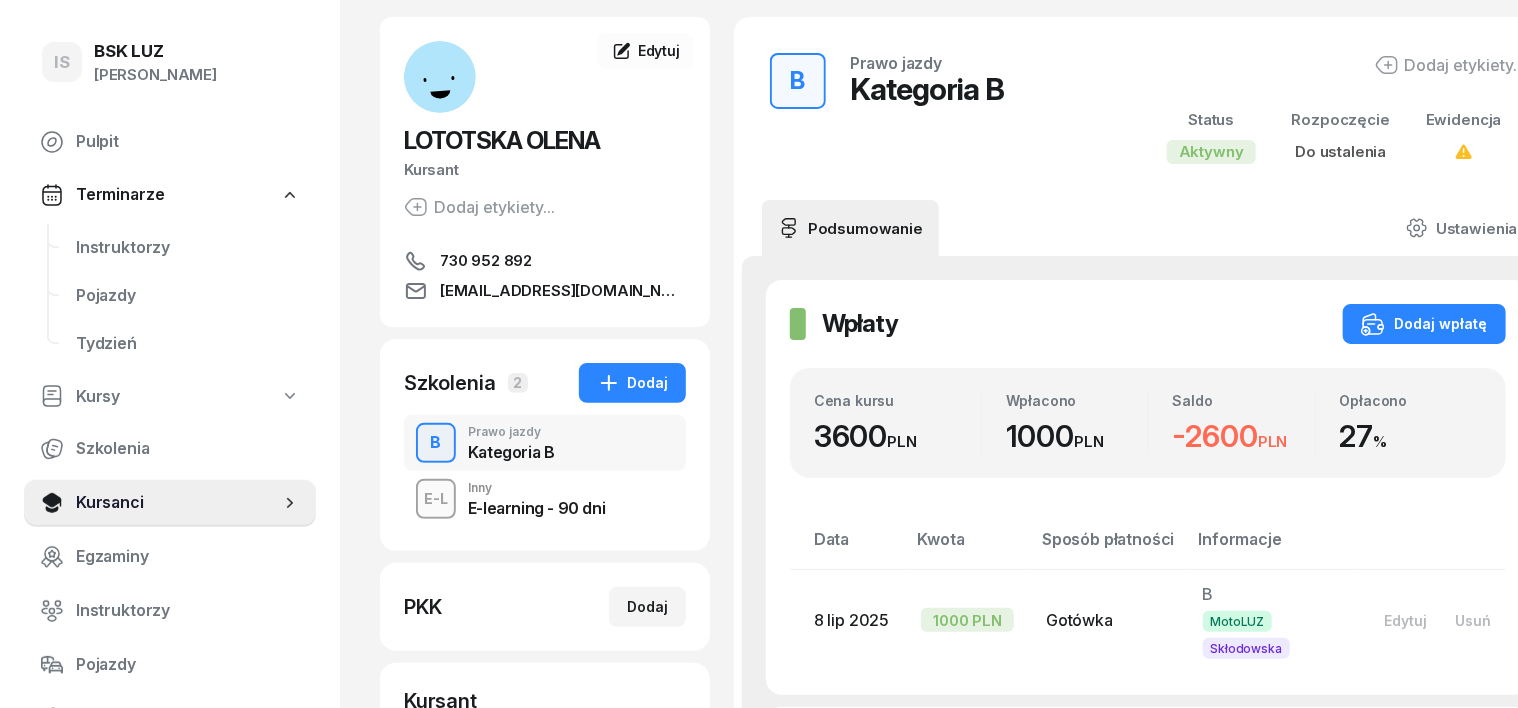 scroll, scrollTop: 124, scrollLeft: 0, axis: vertical 